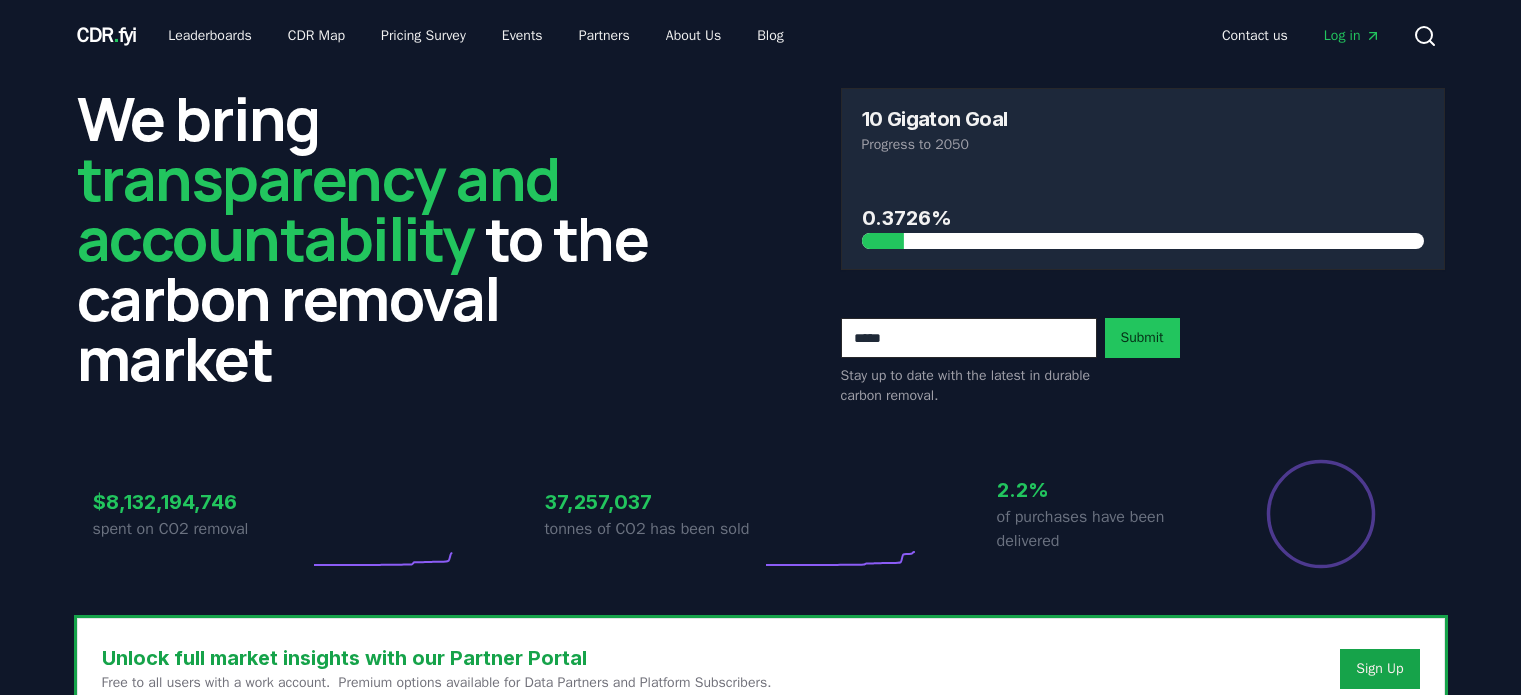 scroll, scrollTop: 0, scrollLeft: 0, axis: both 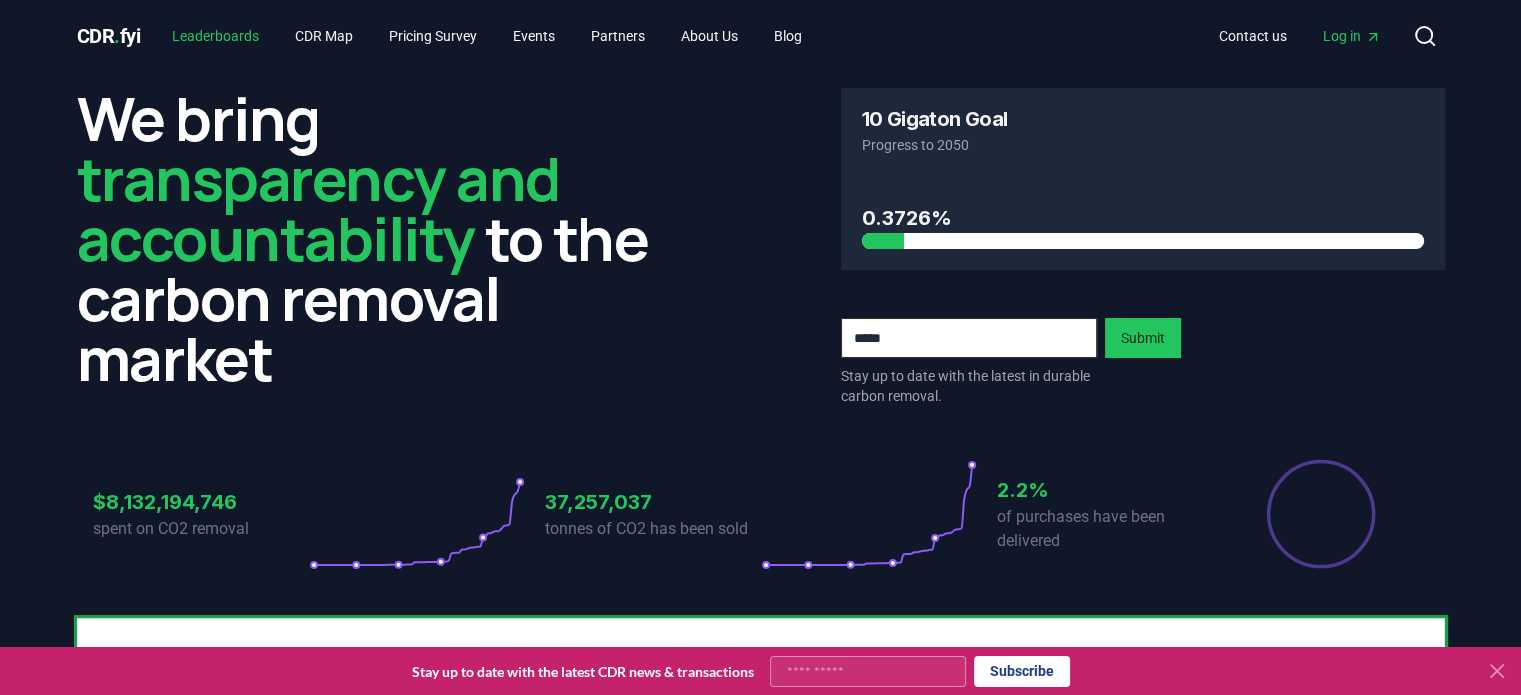 click on "Leaderboards" at bounding box center (215, 36) 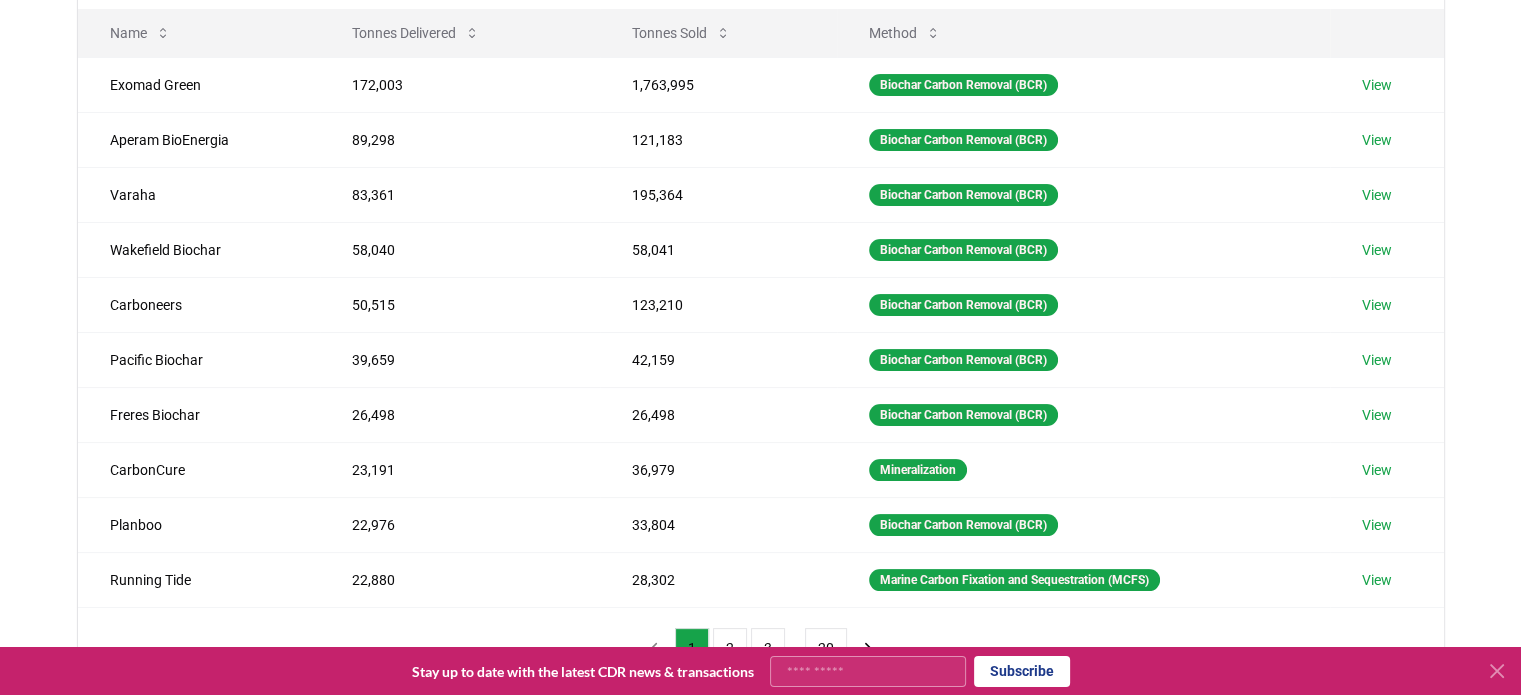 scroll, scrollTop: 264, scrollLeft: 0, axis: vertical 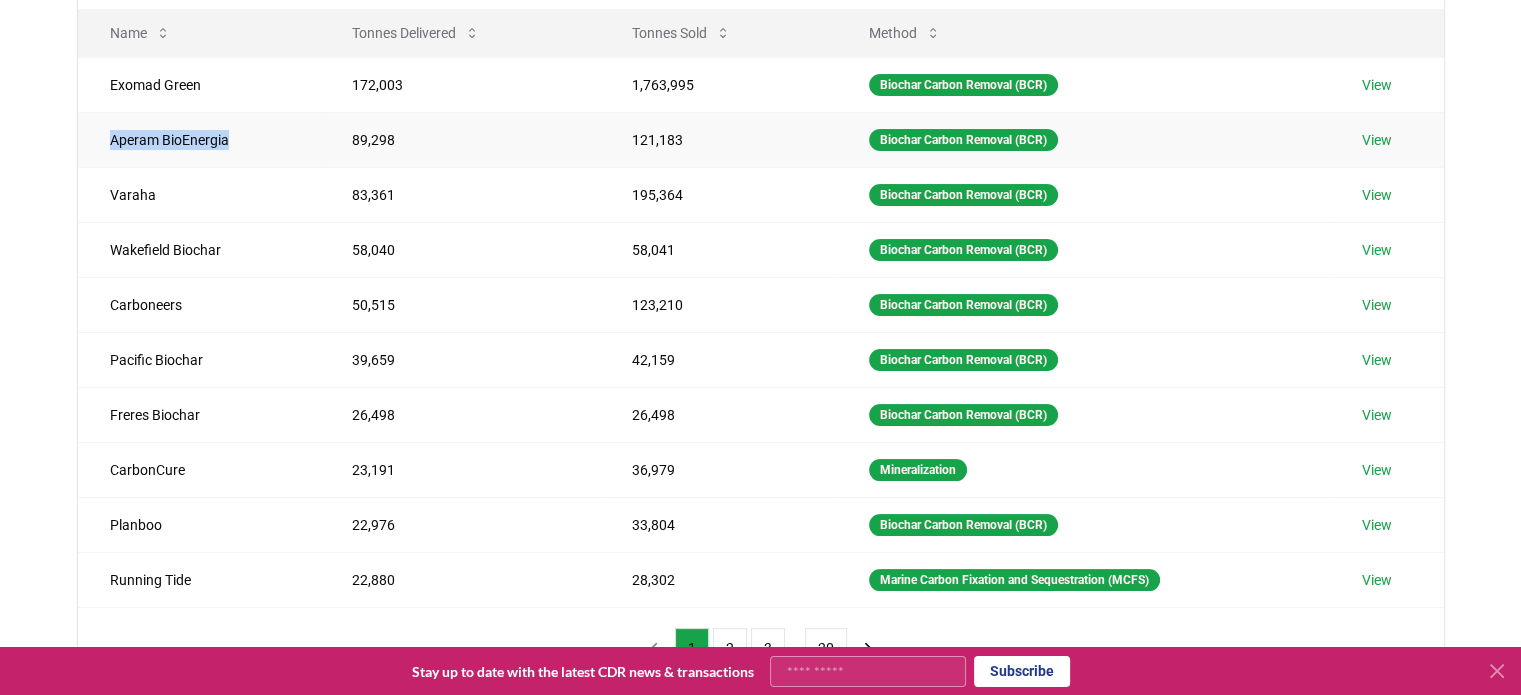 drag, startPoint x: 103, startPoint y: 135, endPoint x: 237, endPoint y: 129, distance: 134.13426 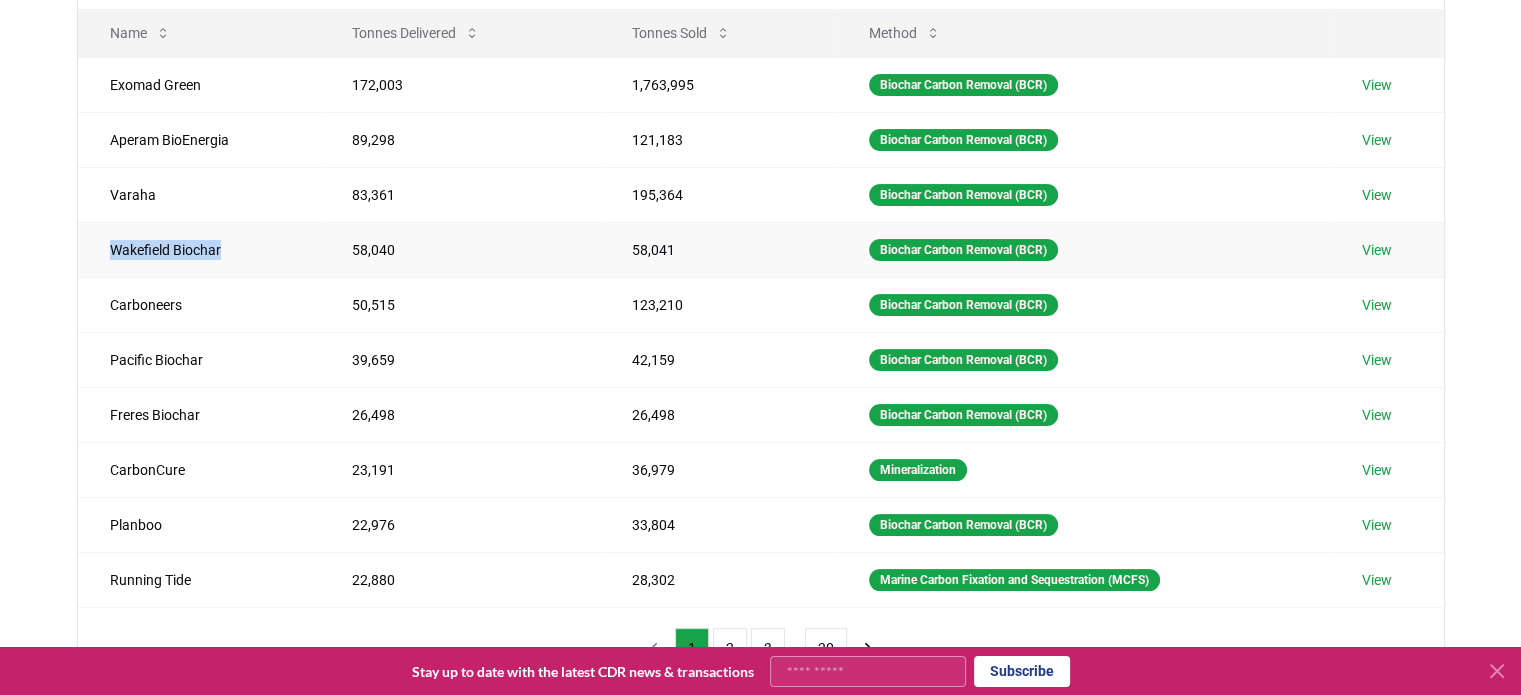 drag, startPoint x: 113, startPoint y: 246, endPoint x: 224, endPoint y: 236, distance: 111.44954 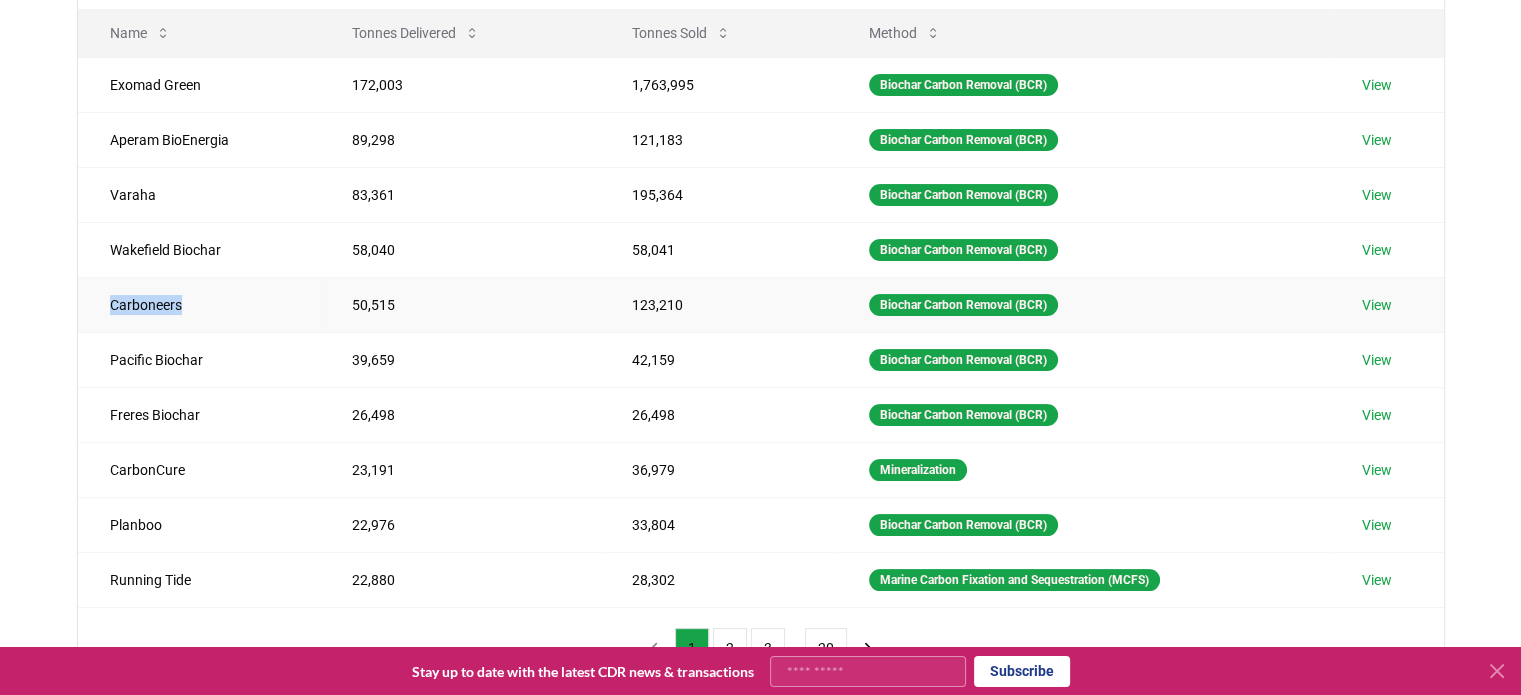 drag, startPoint x: 100, startPoint y: 309, endPoint x: 188, endPoint y: 298, distance: 88.68484 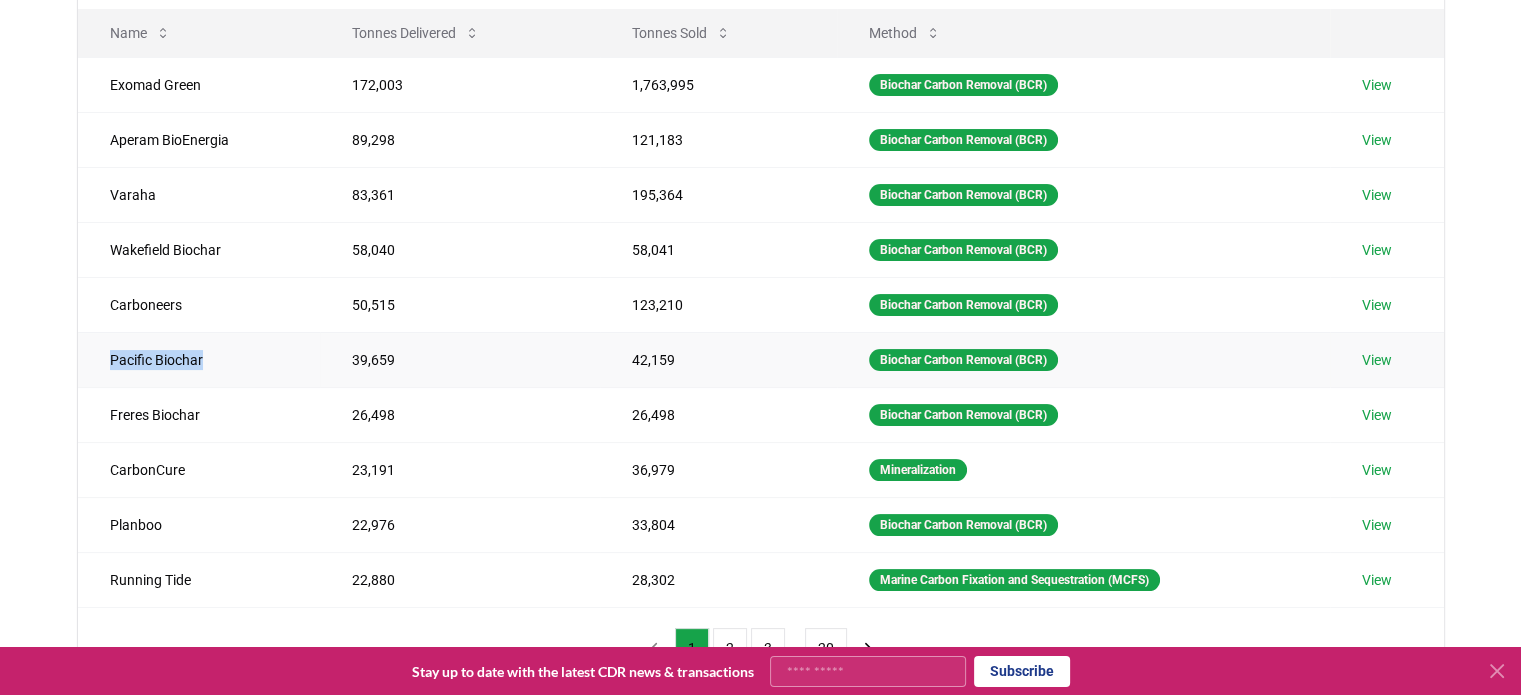drag, startPoint x: 108, startPoint y: 355, endPoint x: 204, endPoint y: 361, distance: 96.18732 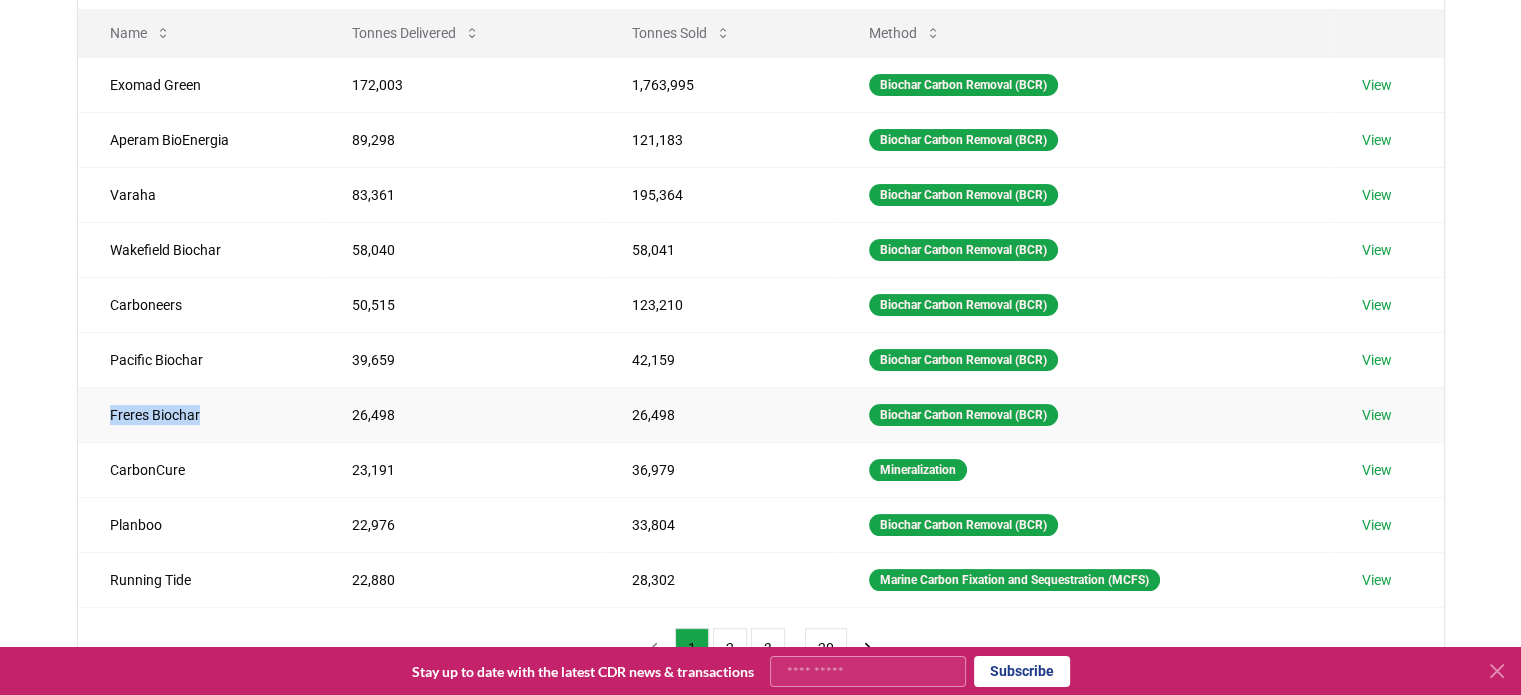 drag, startPoint x: 100, startPoint y: 409, endPoint x: 215, endPoint y: 406, distance: 115.03912 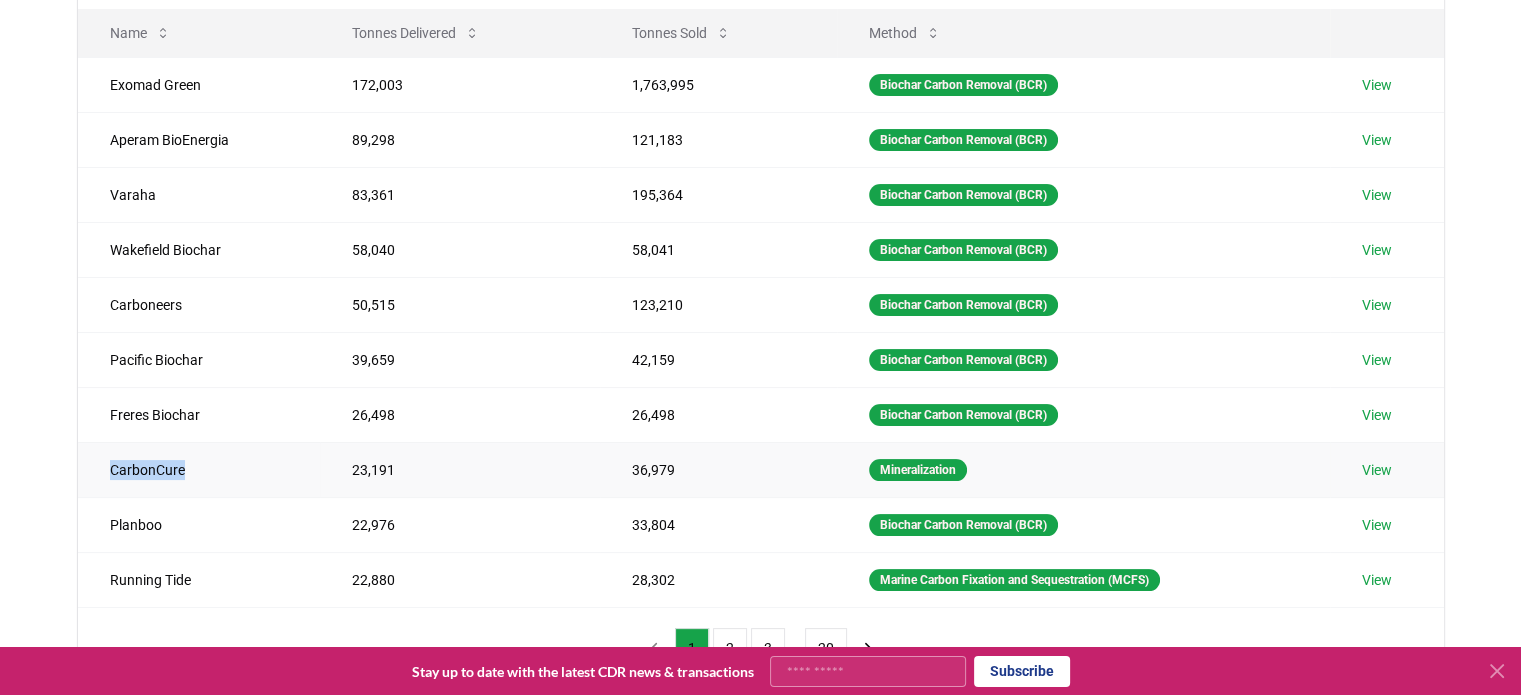 drag, startPoint x: 104, startPoint y: 466, endPoint x: 196, endPoint y: 467, distance: 92.00543 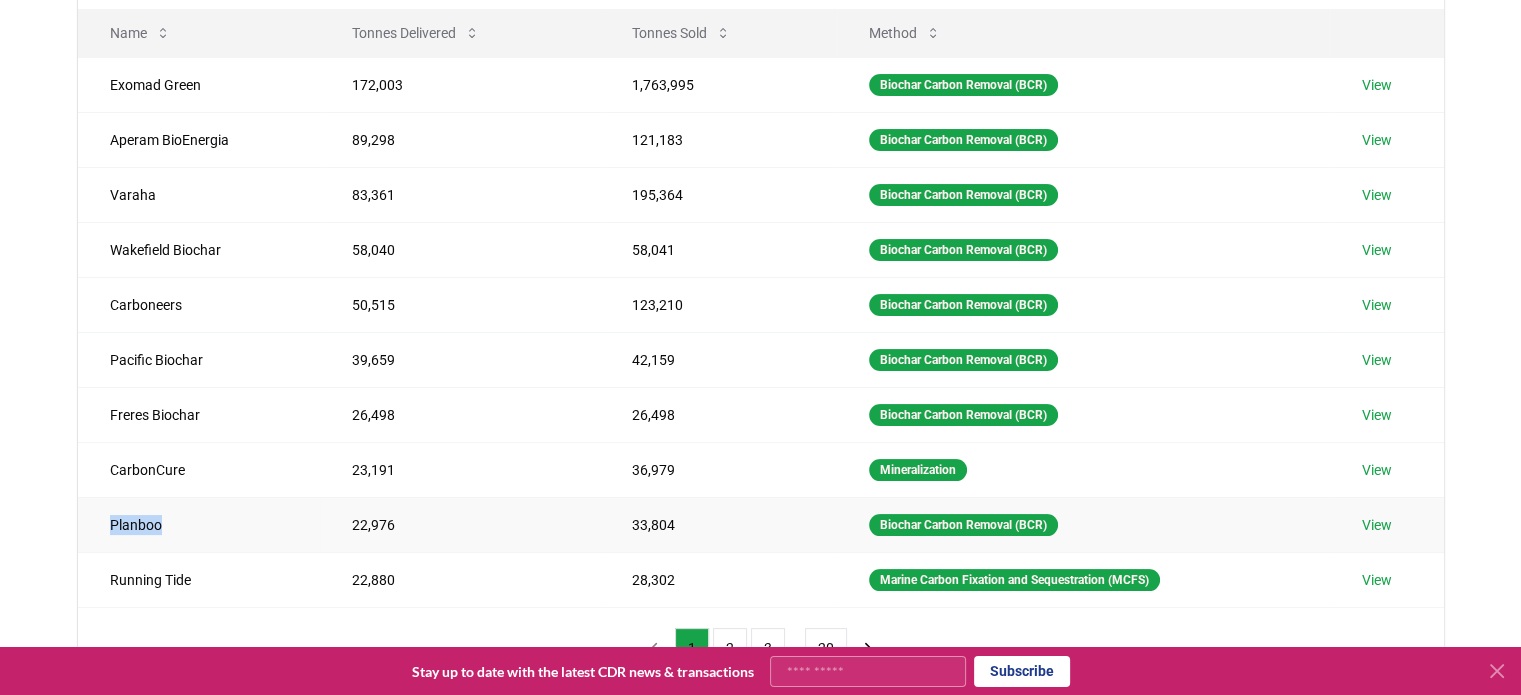 drag, startPoint x: 100, startPoint y: 521, endPoint x: 186, endPoint y: 530, distance: 86.46965 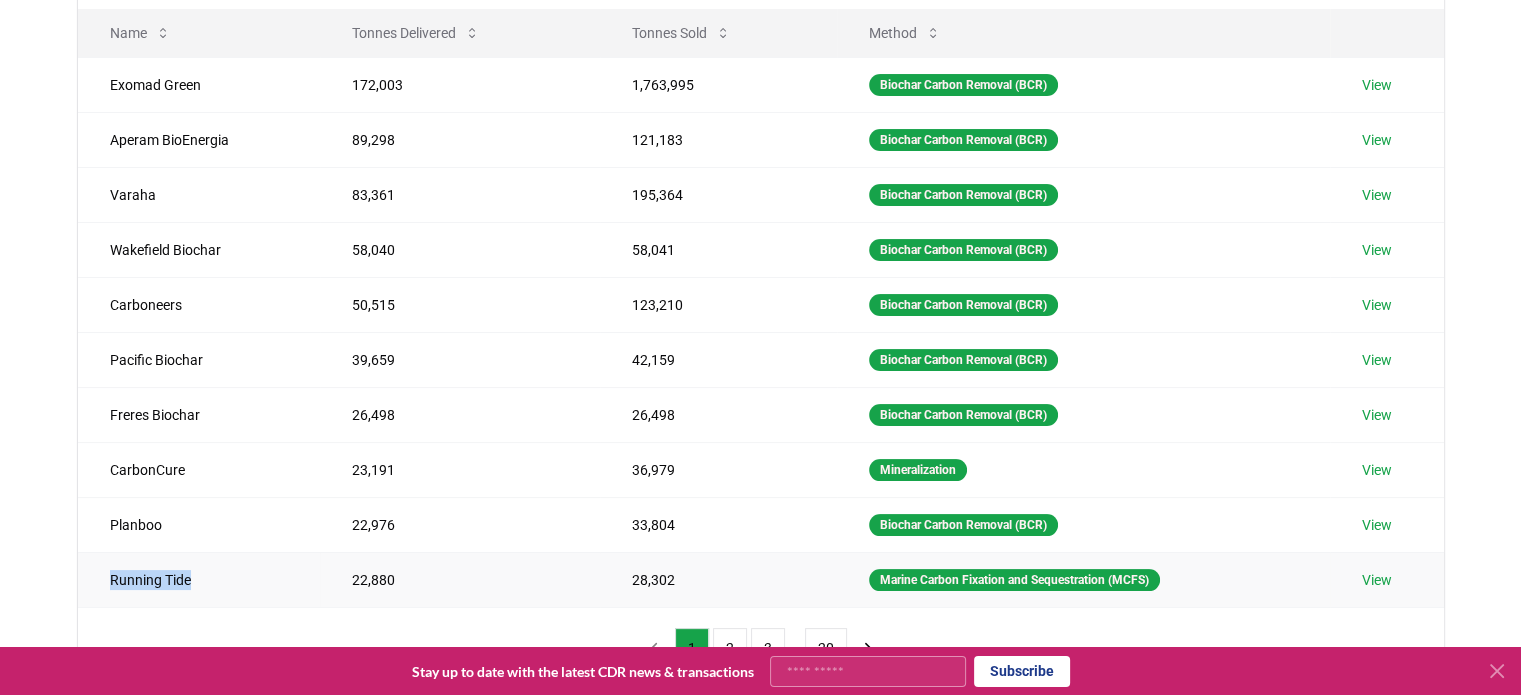 drag, startPoint x: 101, startPoint y: 587, endPoint x: 194, endPoint y: 574, distance: 93.904205 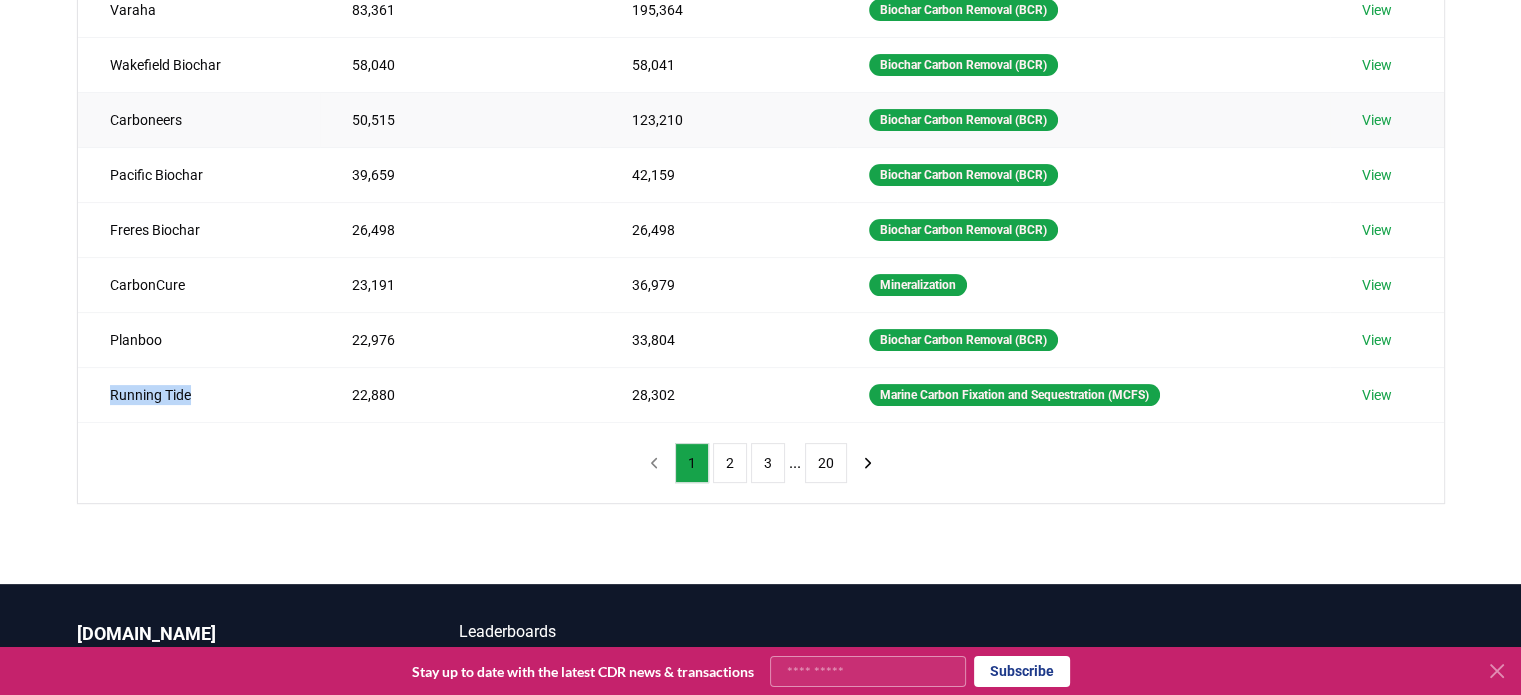 scroll, scrollTop: 0, scrollLeft: 0, axis: both 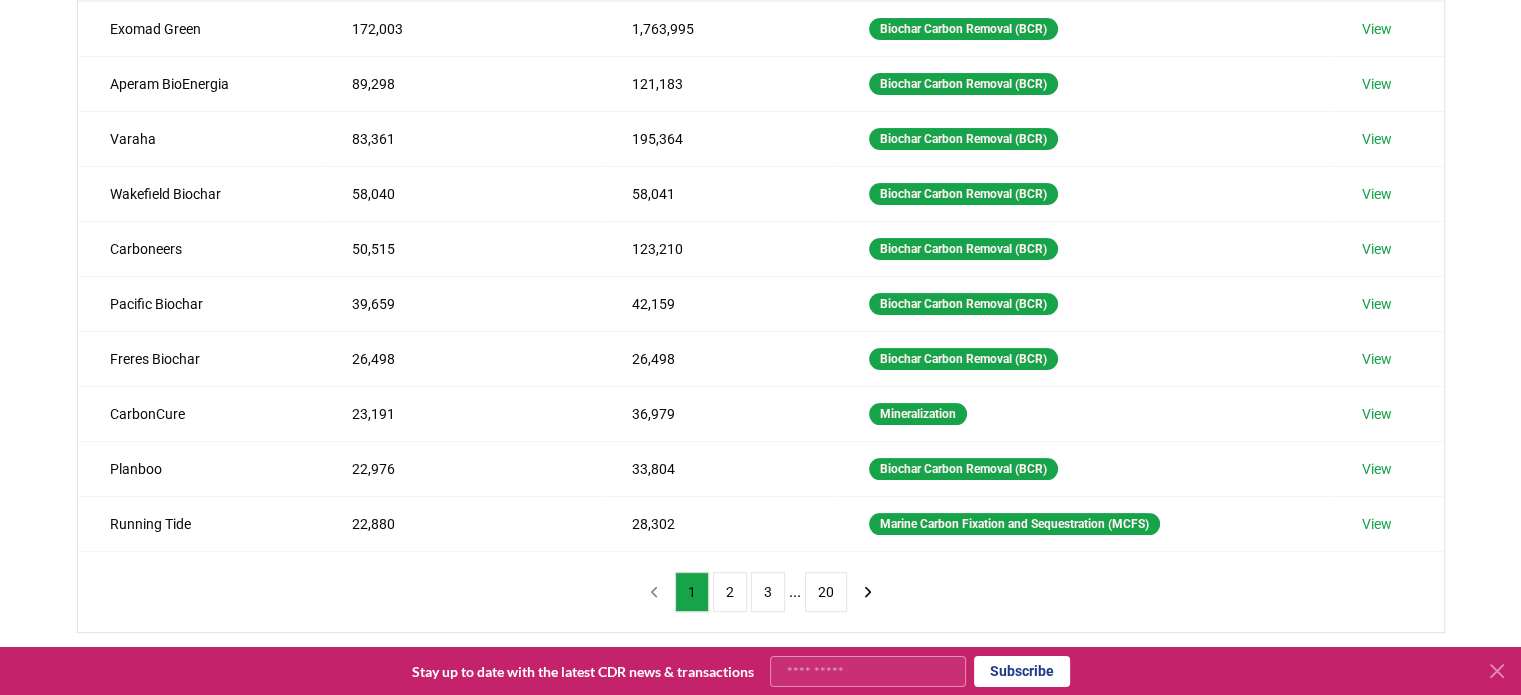 click on "Suppliers Purchasers Services Method Name Tonnes Delivered Tonnes Sold Method Exomad Green 172,003 1,763,995 Biochar Carbon Removal (BCR) View Aperam BioEnergia 89,298 121,183 Biochar Carbon Removal (BCR) View Varaha 83,361 195,364 Biochar Carbon Removal (BCR) View Wakefield Biochar 58,040 58,041 Biochar Carbon Removal (BCR) View Carboneers 50,515 123,210 Biochar Carbon Removal (BCR) View Pacific Biochar 39,659 42,159 Biochar Carbon Removal (BCR) View Freres Biochar 26,498 26,498 Biochar Carbon Removal (BCR) View CarbonCure 23,191 36,979 Mineralization View Planboo 22,976 33,804 Biochar Carbon Removal (BCR) View Running Tide 22,880 28,302 Marine Carbon Fixation and Sequestration (MCFS) View 1 2 3 ... 20" at bounding box center (760, 312) 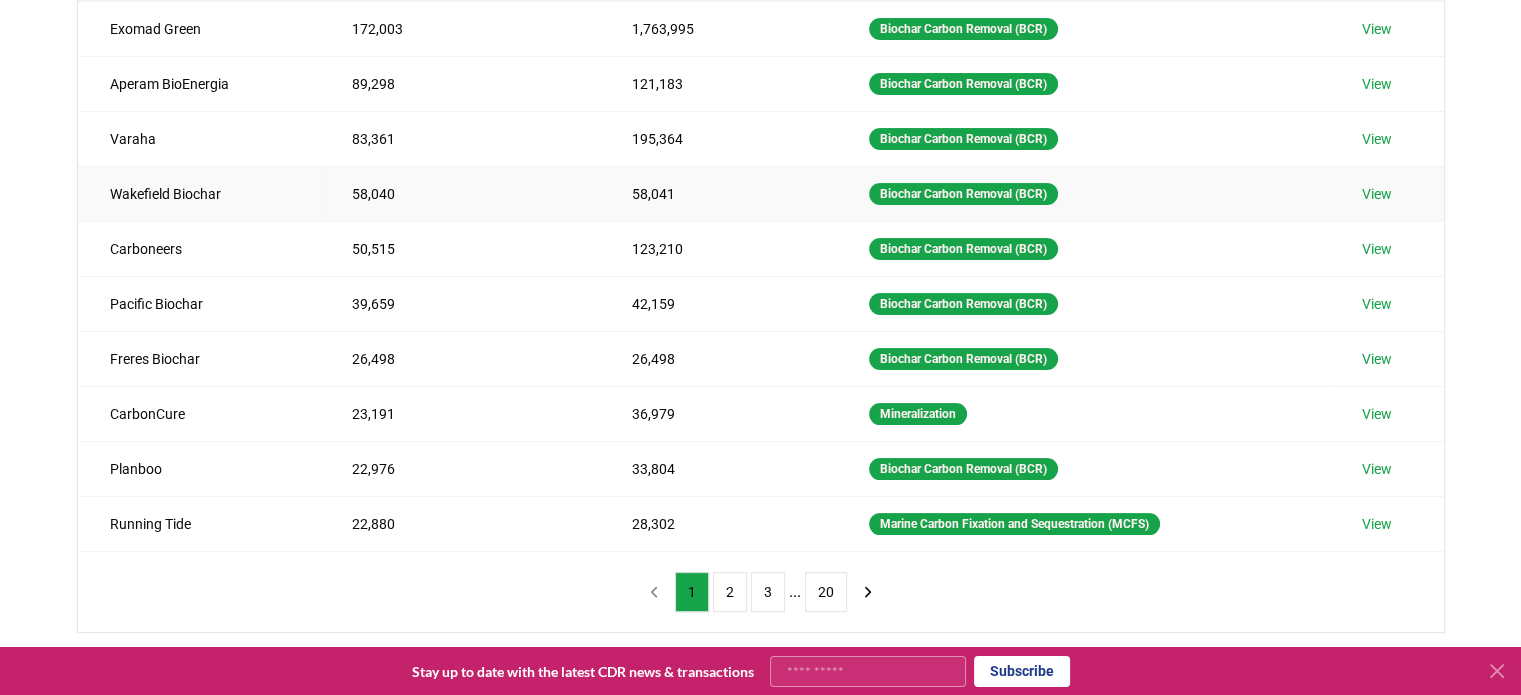 scroll, scrollTop: 0, scrollLeft: 0, axis: both 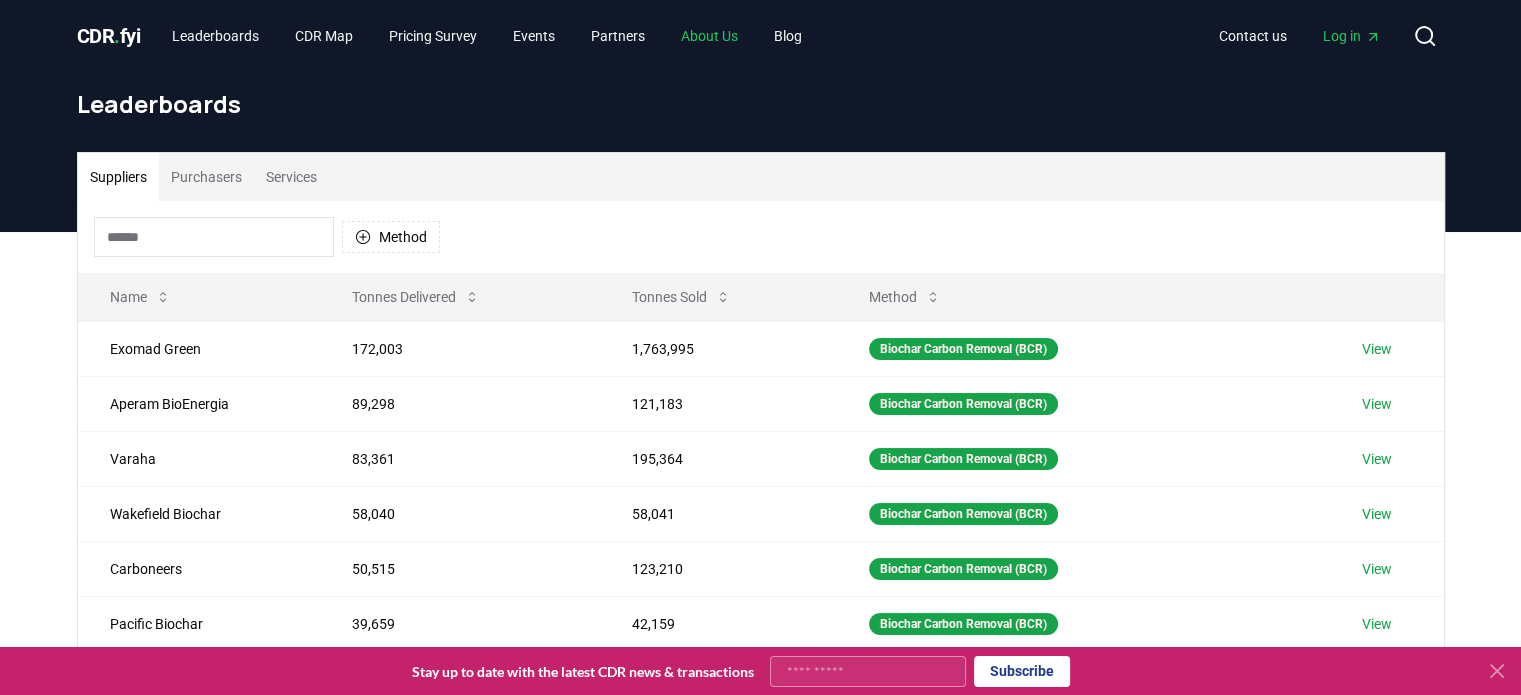 click on "About Us" at bounding box center [709, 36] 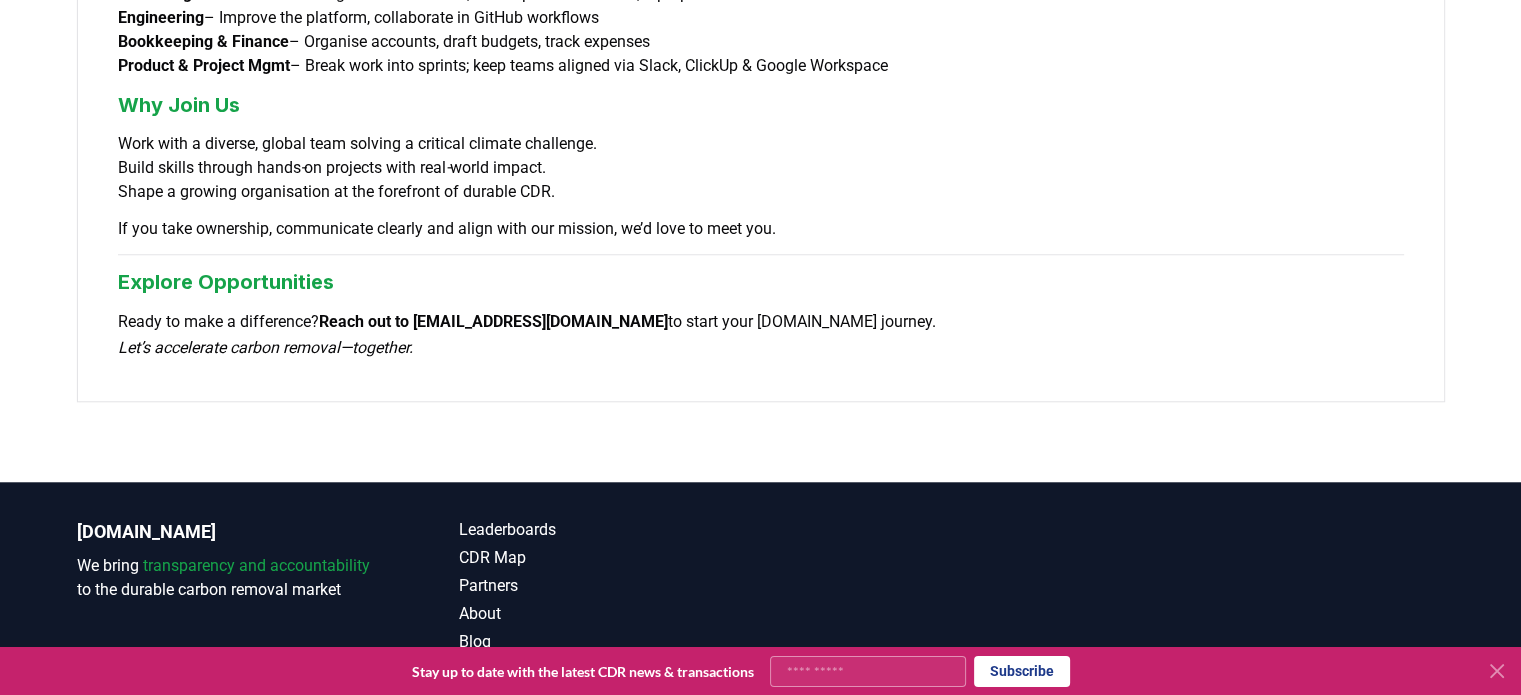scroll, scrollTop: 0, scrollLeft: 0, axis: both 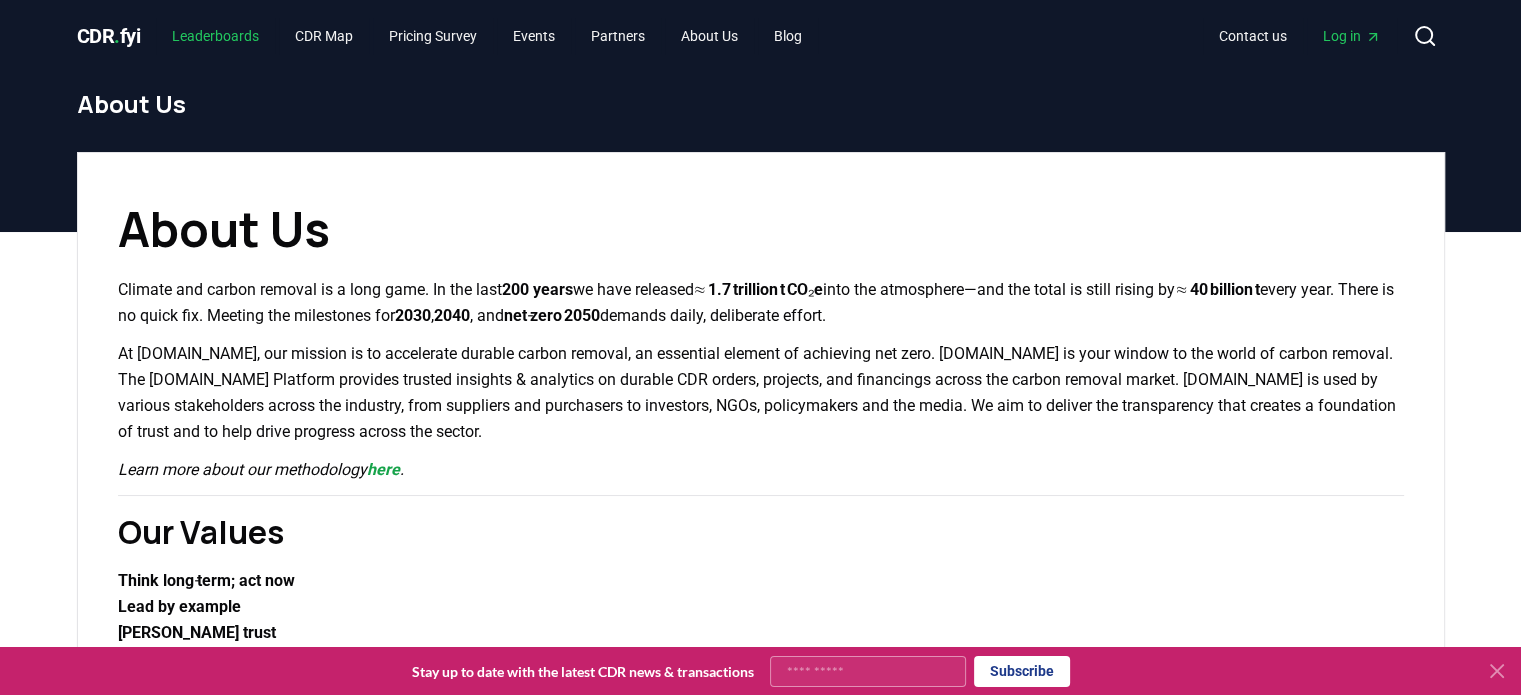 click on "Leaderboards" at bounding box center [215, 36] 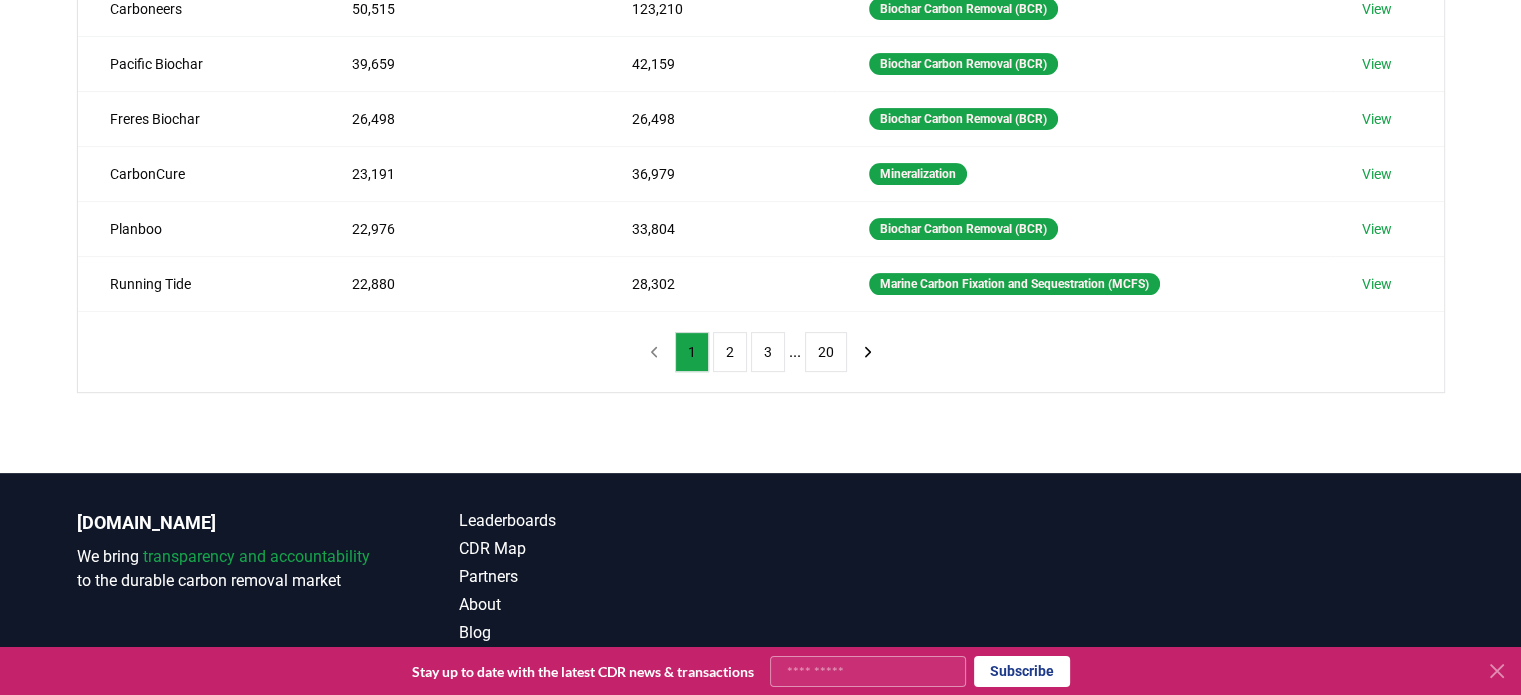 scroll, scrollTop: 627, scrollLeft: 0, axis: vertical 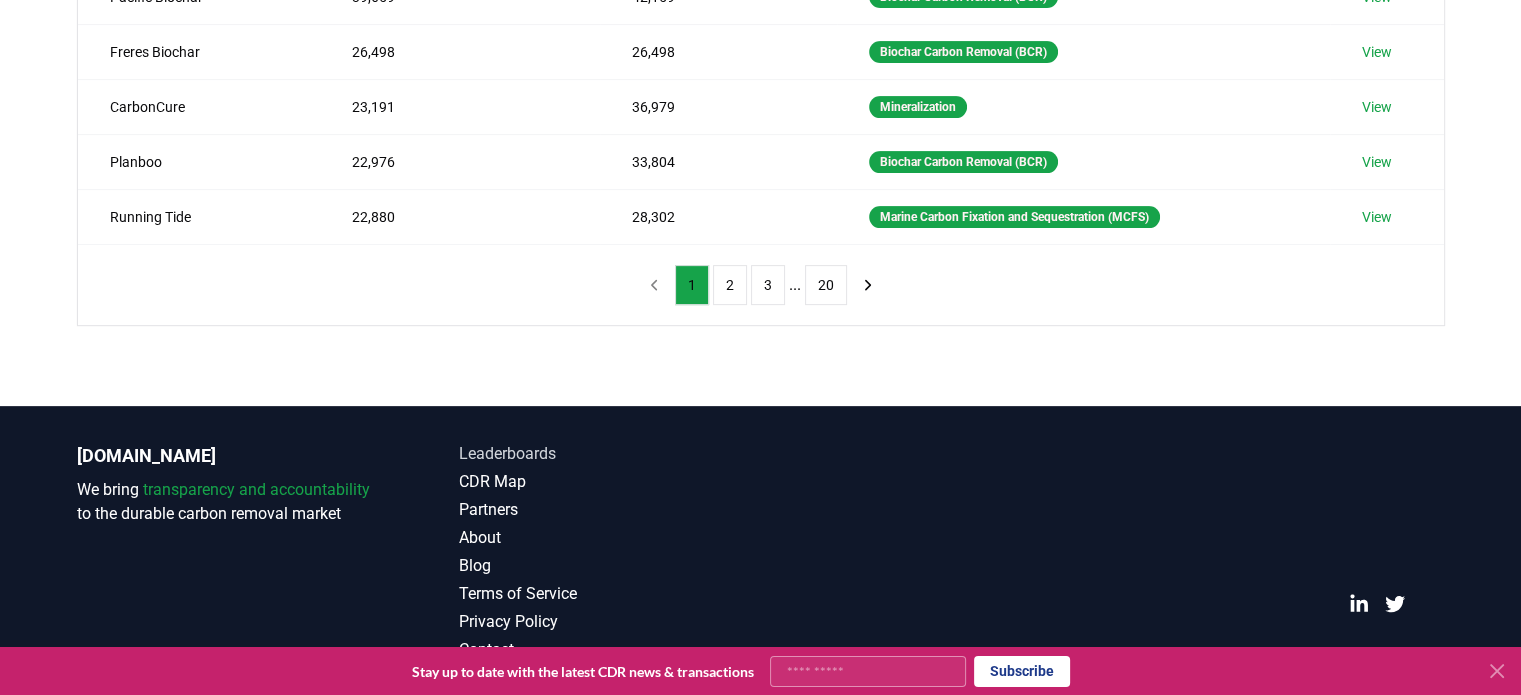 click on "Leaderboards" at bounding box center [610, 454] 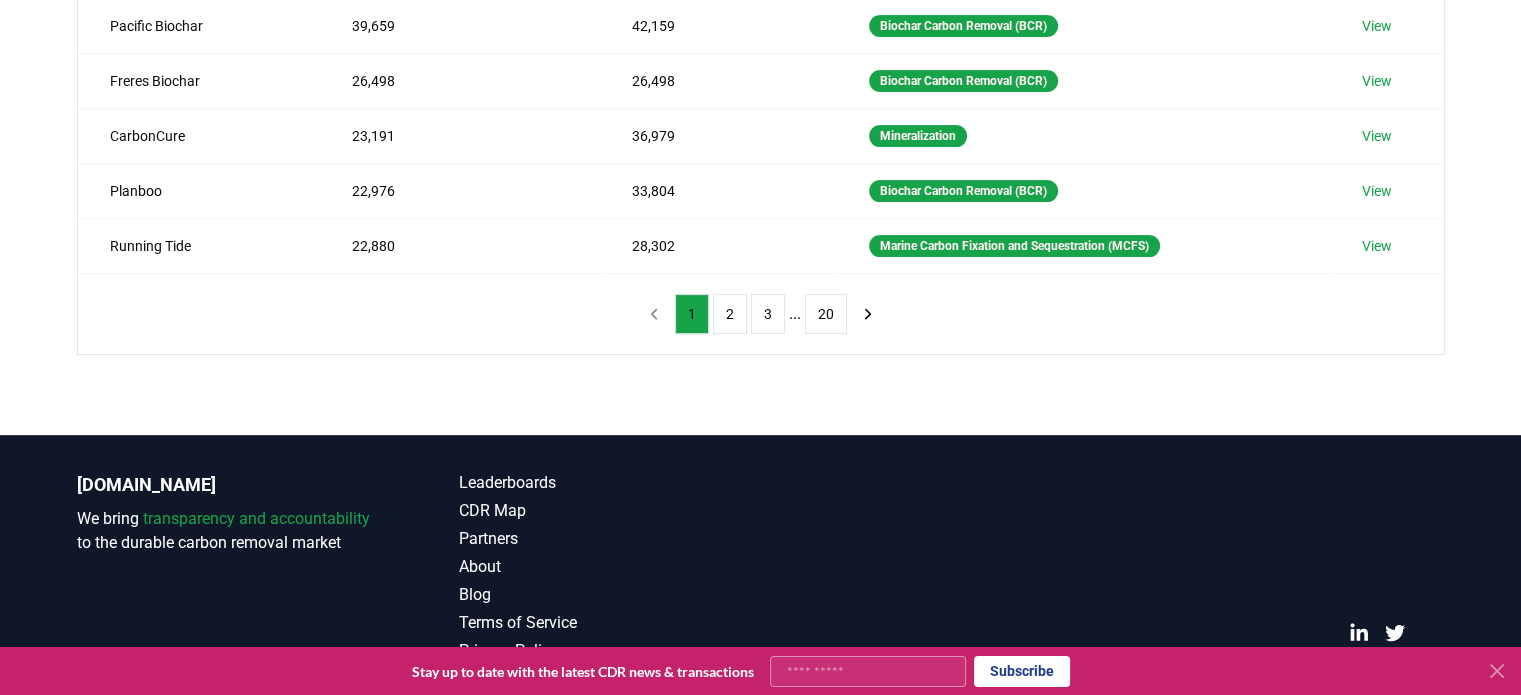 scroll, scrollTop: 627, scrollLeft: 0, axis: vertical 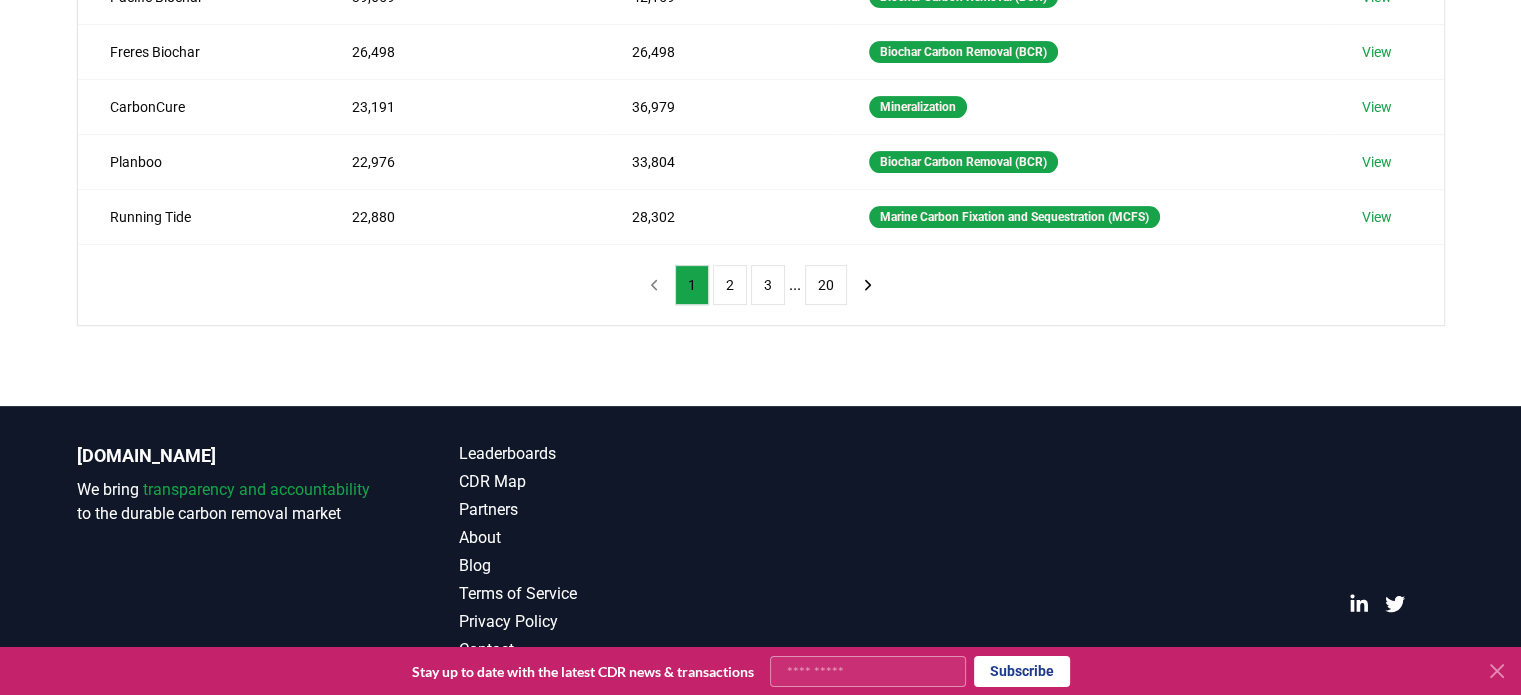 click 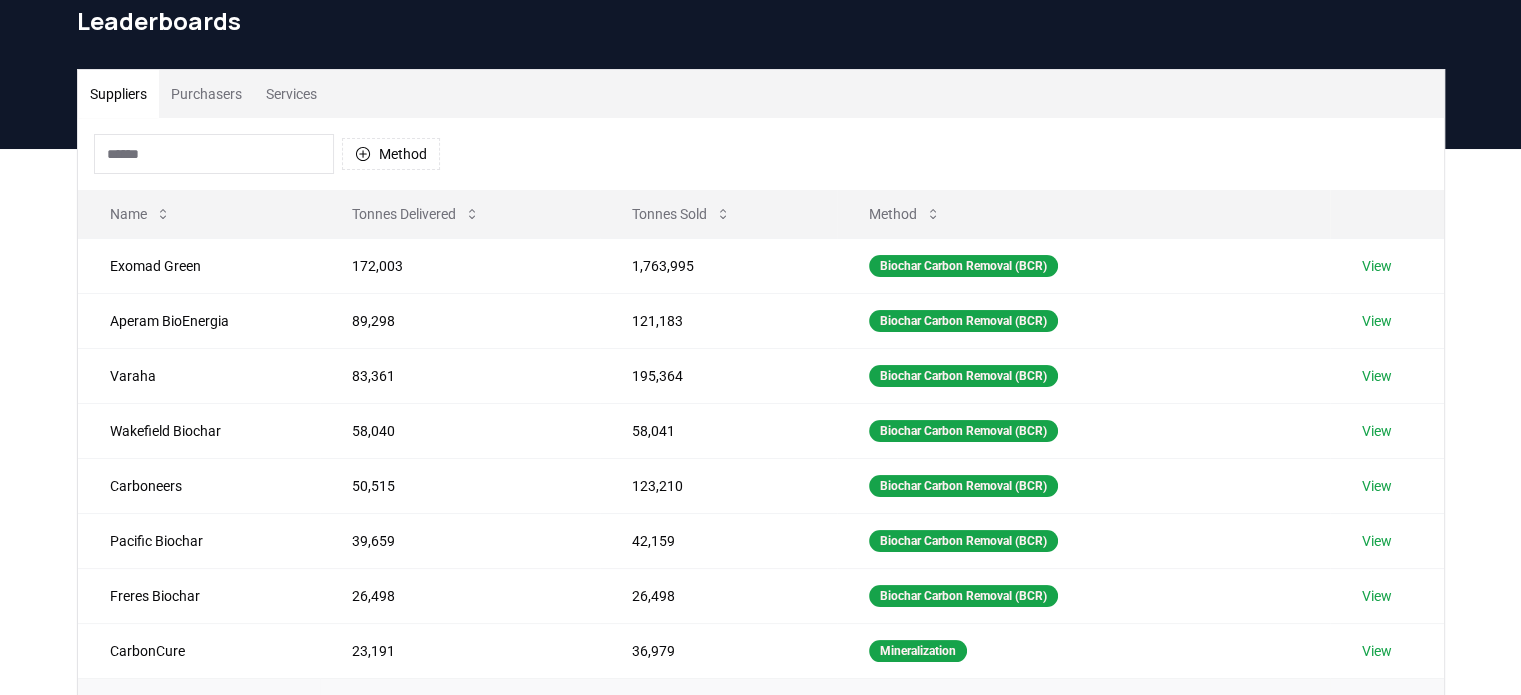 scroll, scrollTop: 90, scrollLeft: 0, axis: vertical 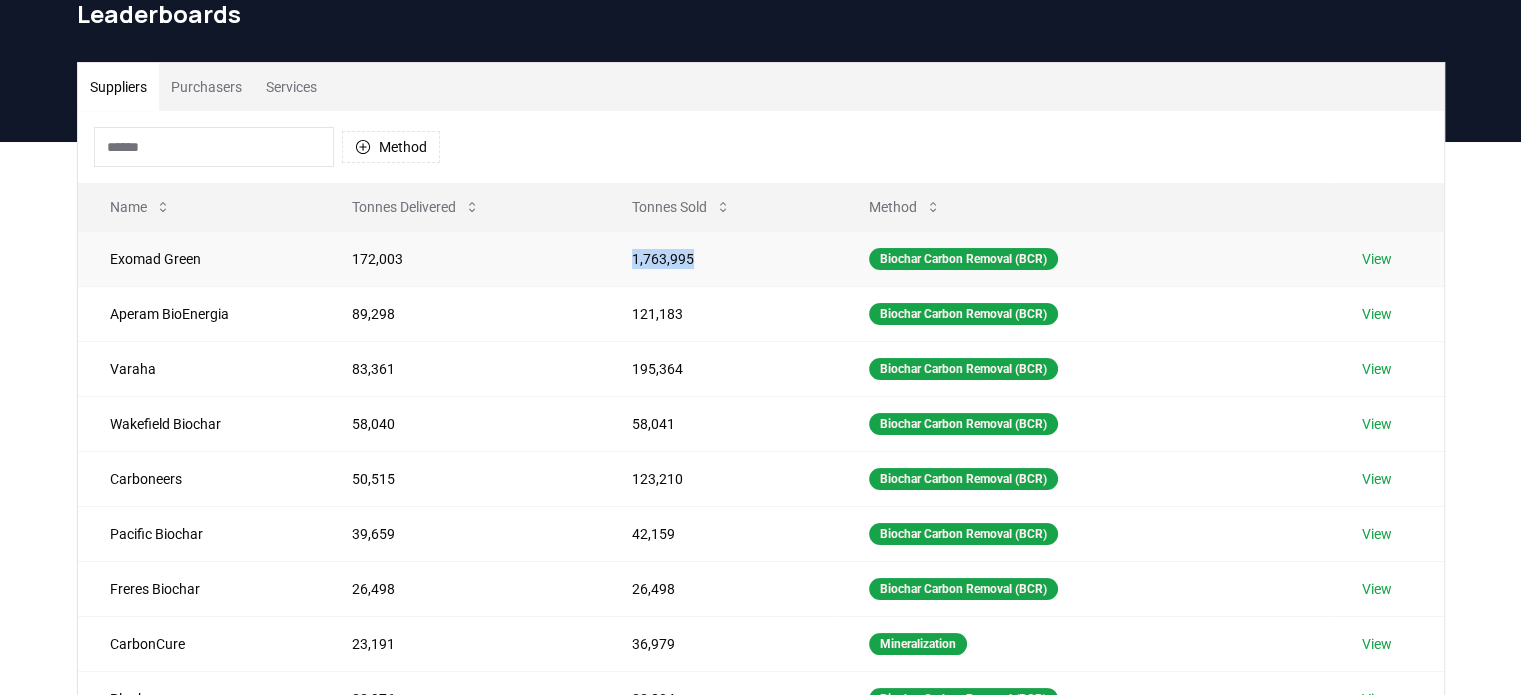 drag, startPoint x: 628, startPoint y: 259, endPoint x: 686, endPoint y: 260, distance: 58.00862 